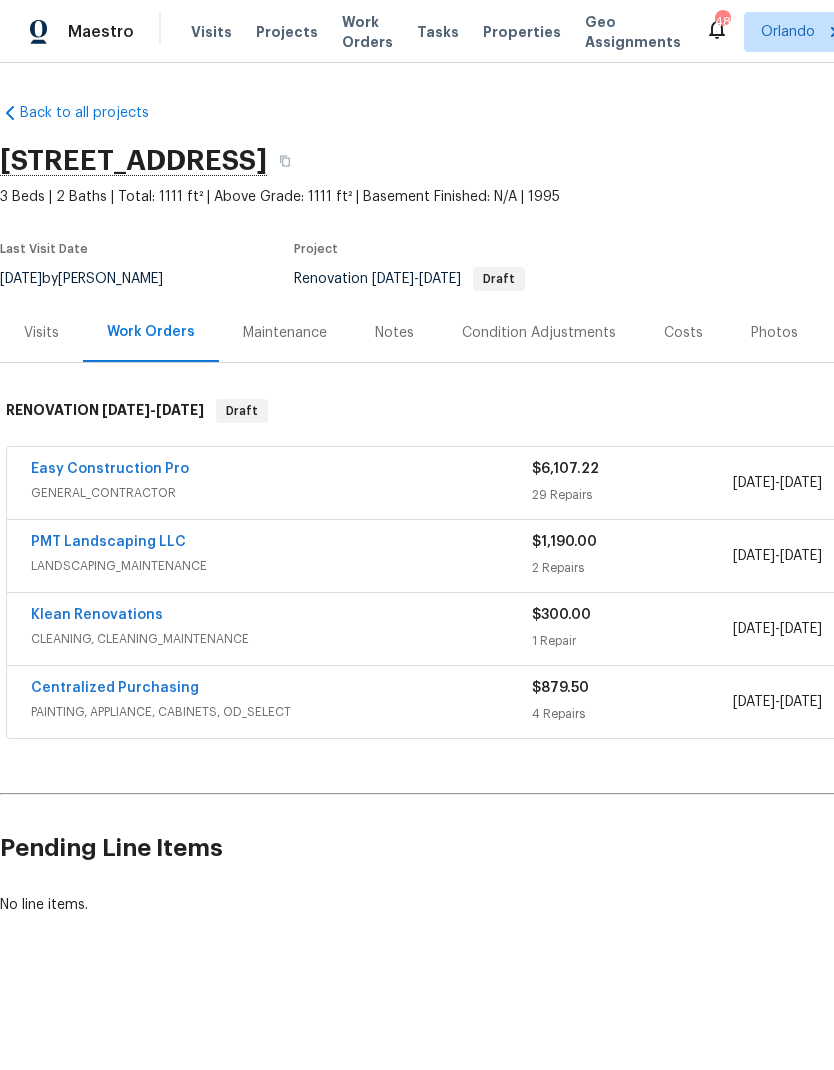 scroll, scrollTop: 0, scrollLeft: 0, axis: both 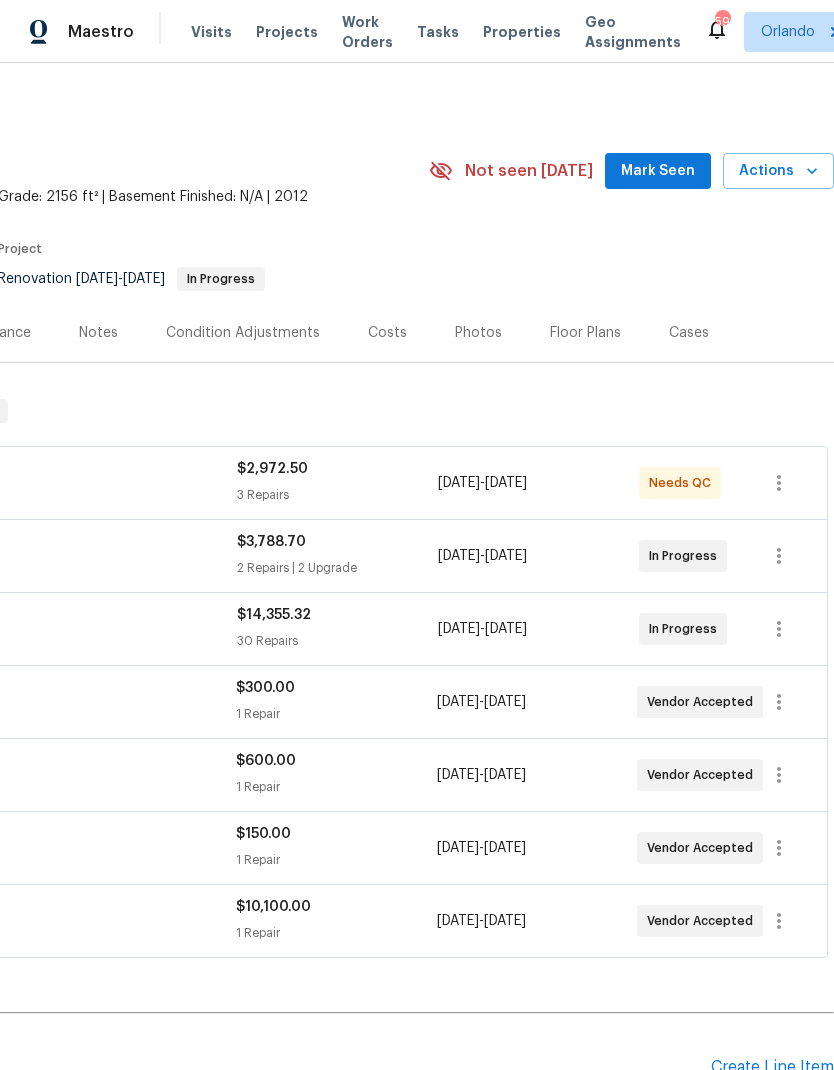 click on "Mark Seen" at bounding box center (658, 171) 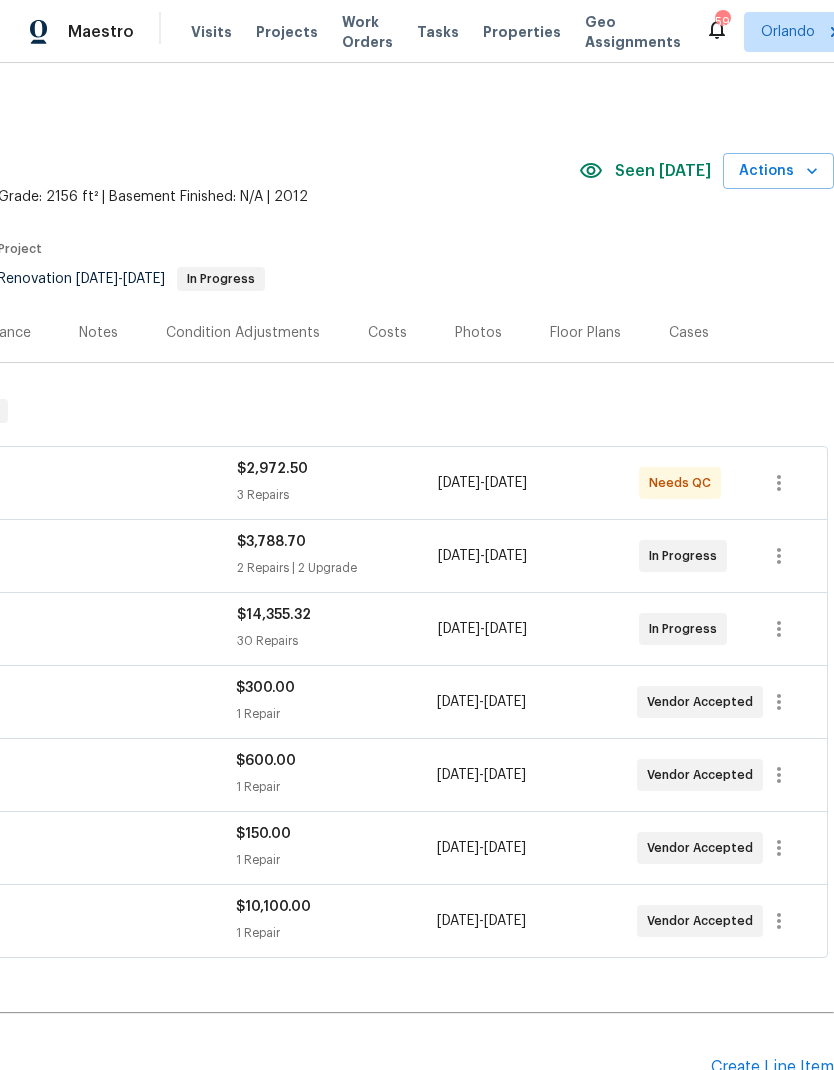 click 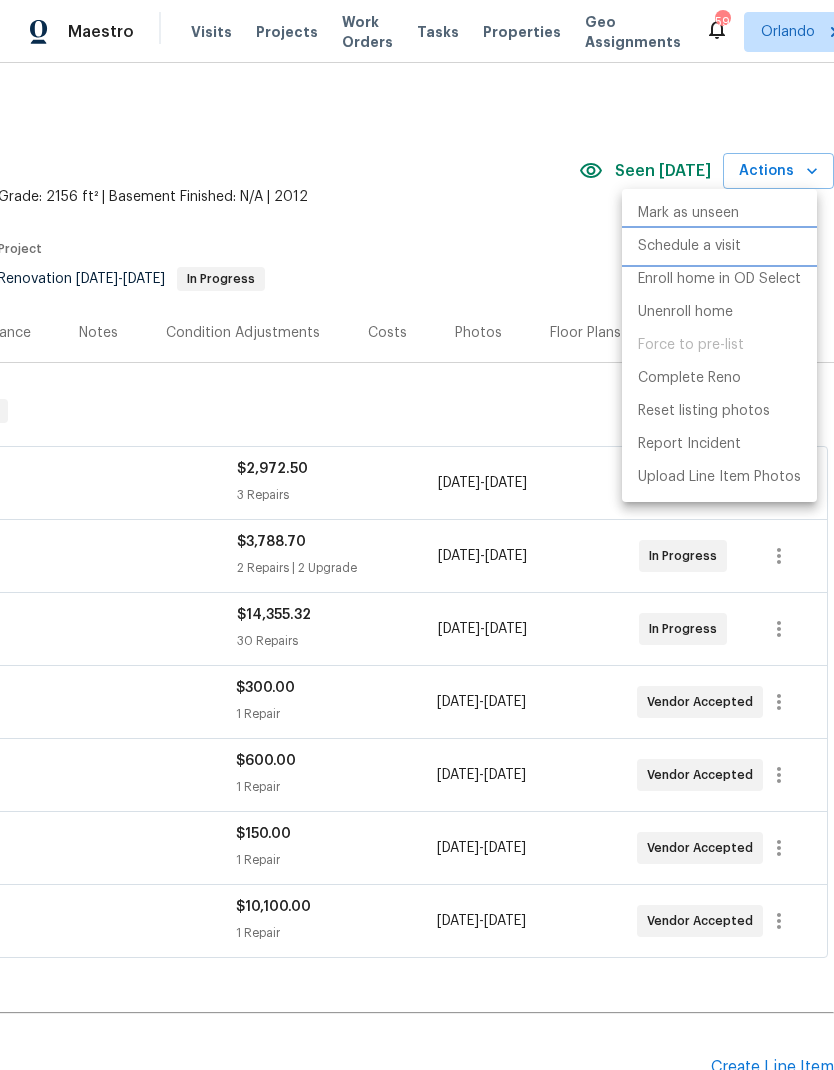 click on "Schedule a visit" at bounding box center [689, 246] 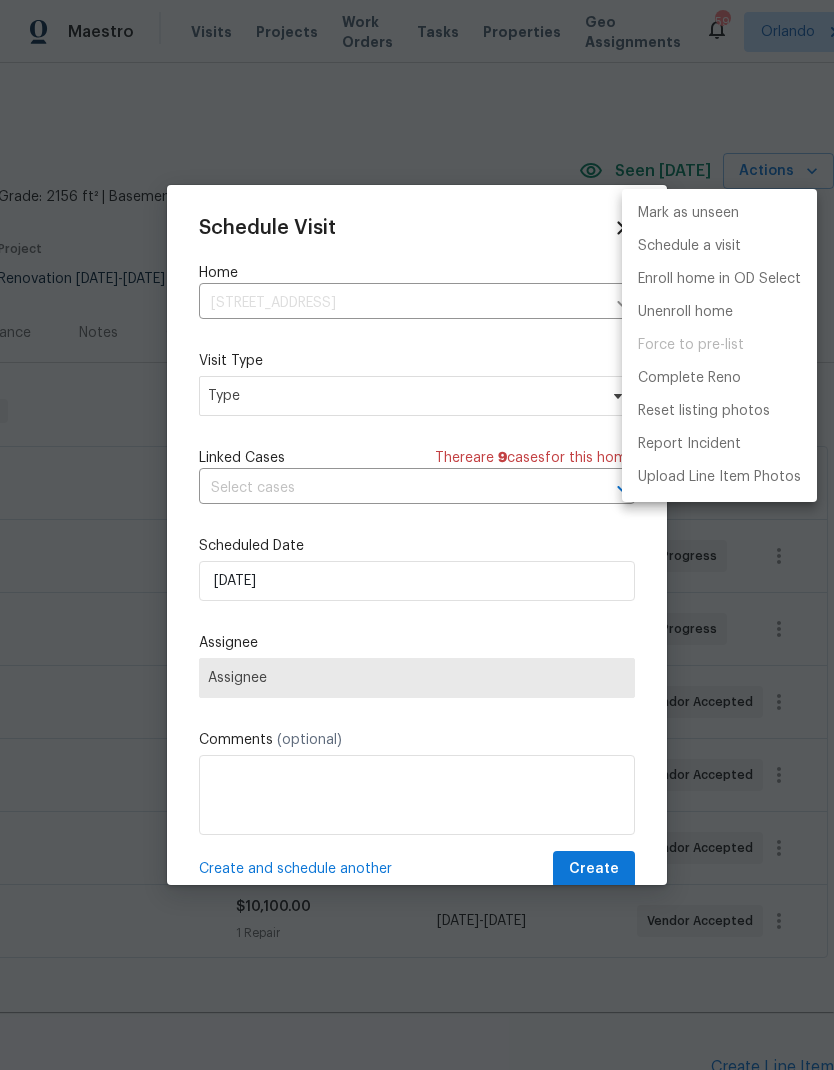 click at bounding box center [417, 535] 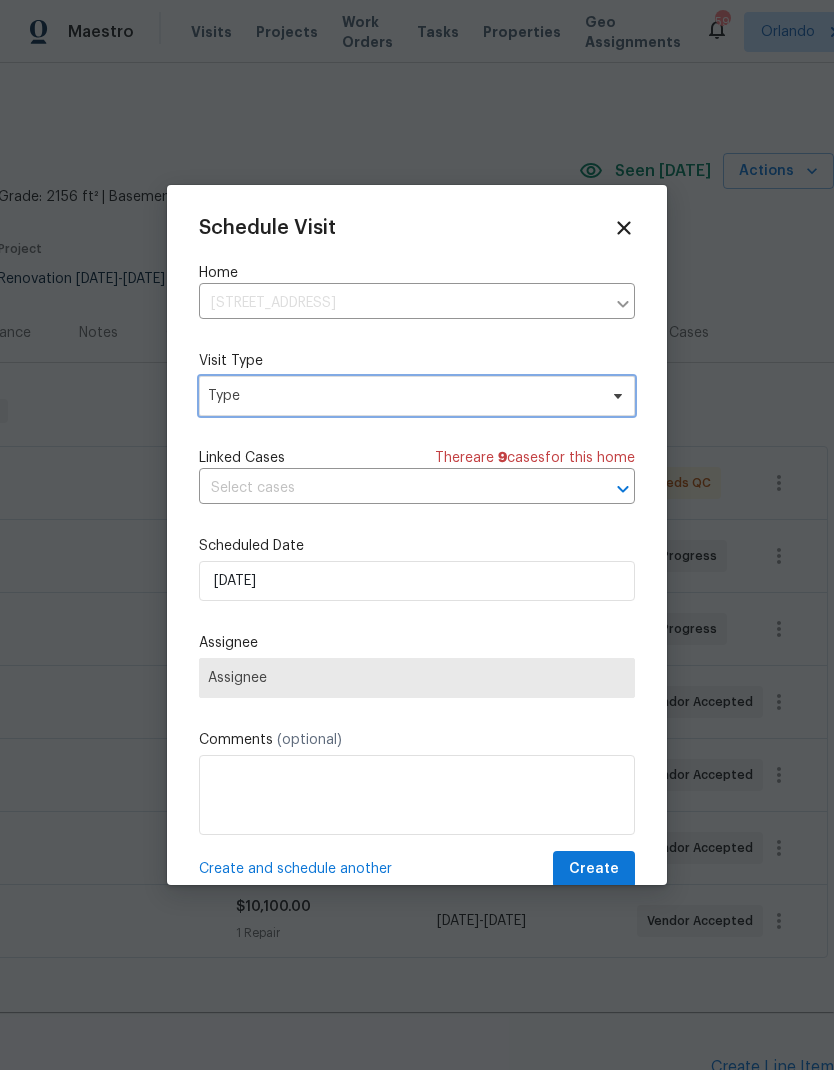 click on "Type" at bounding box center (417, 396) 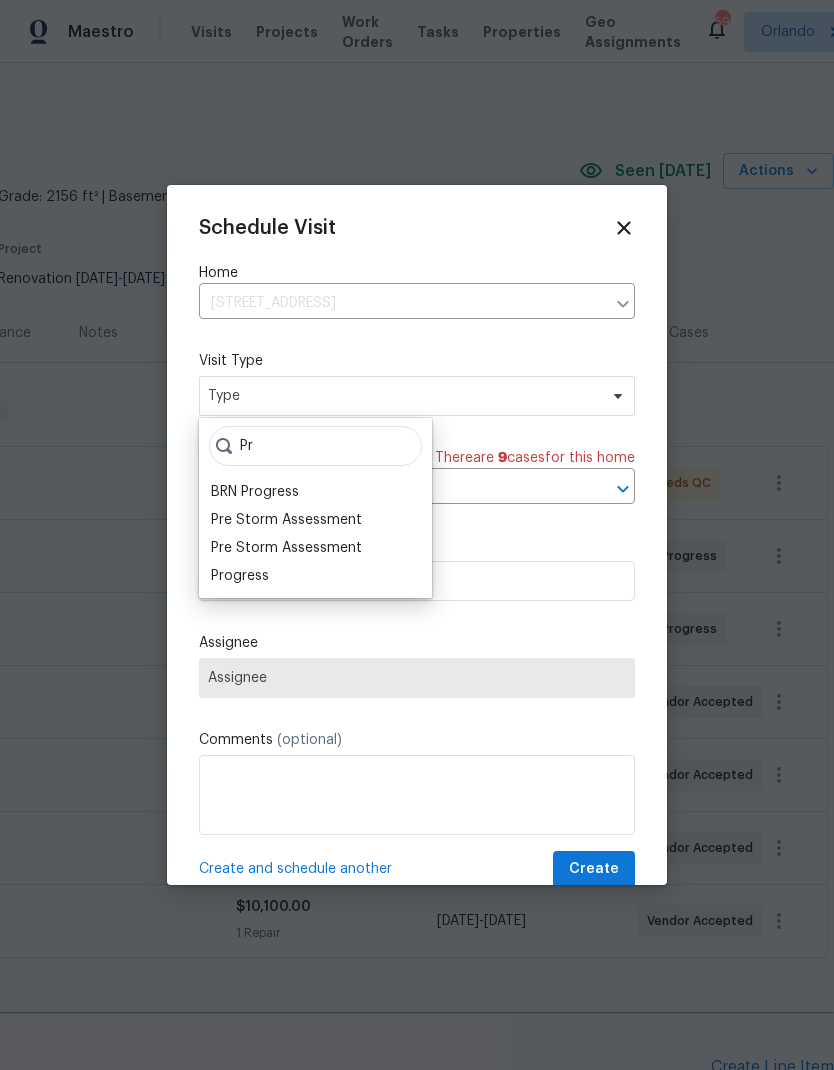 type on "Pr" 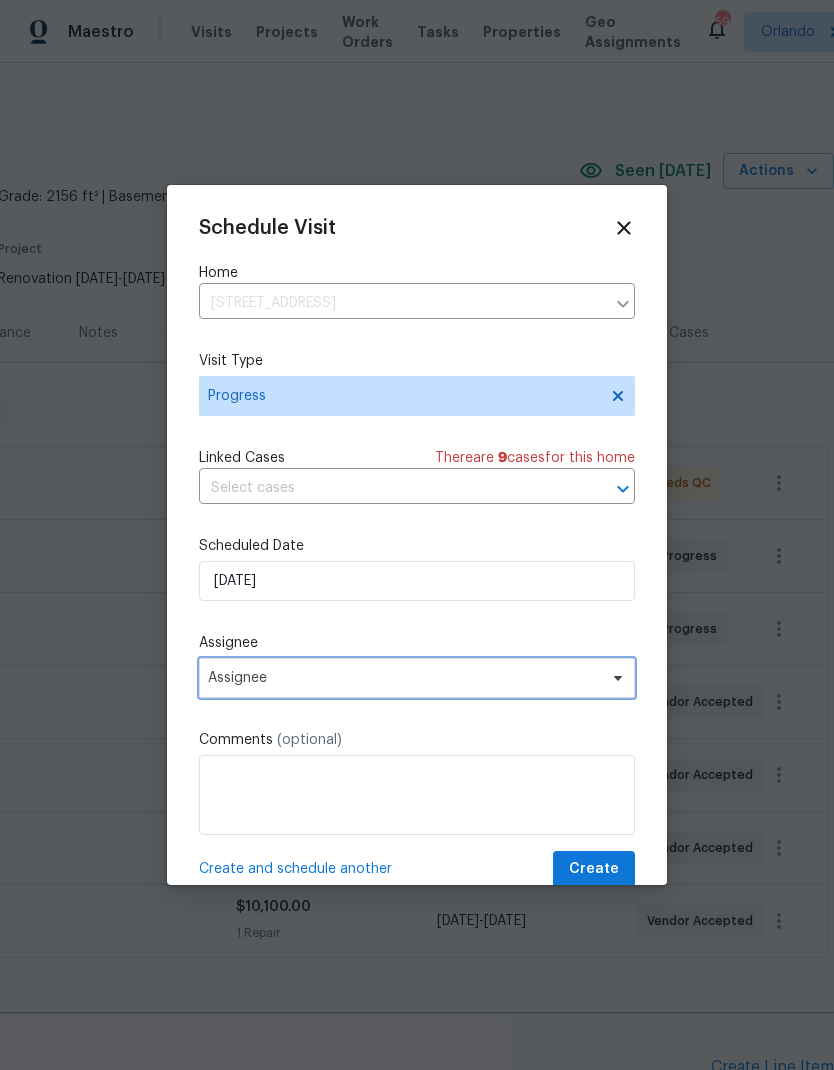 click on "Assignee" at bounding box center [417, 678] 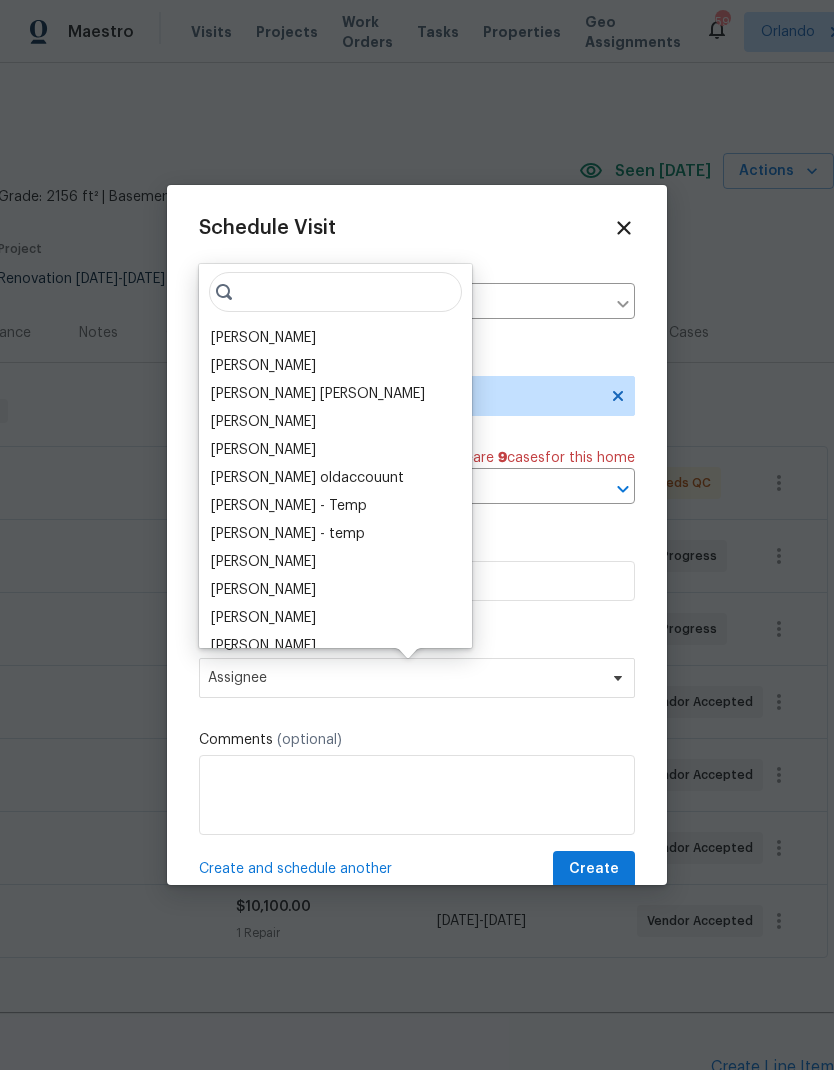 click on "[PERSON_NAME]" at bounding box center [263, 338] 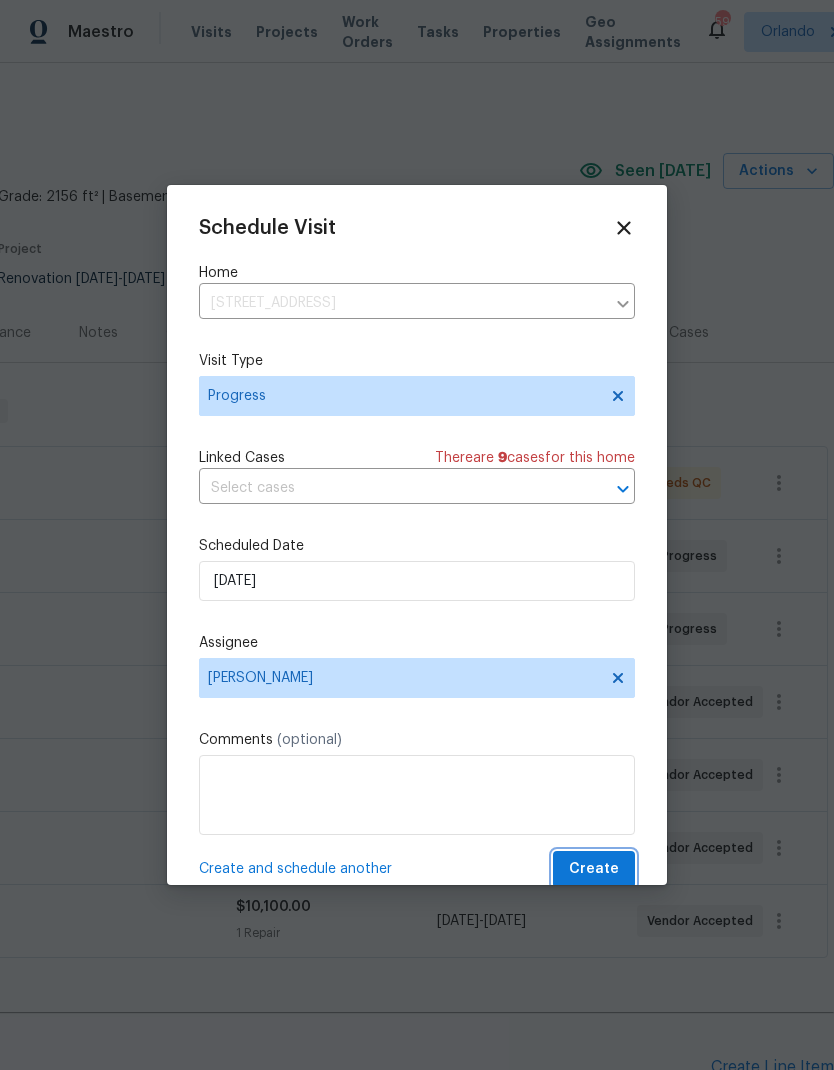 click on "Create" at bounding box center [594, 869] 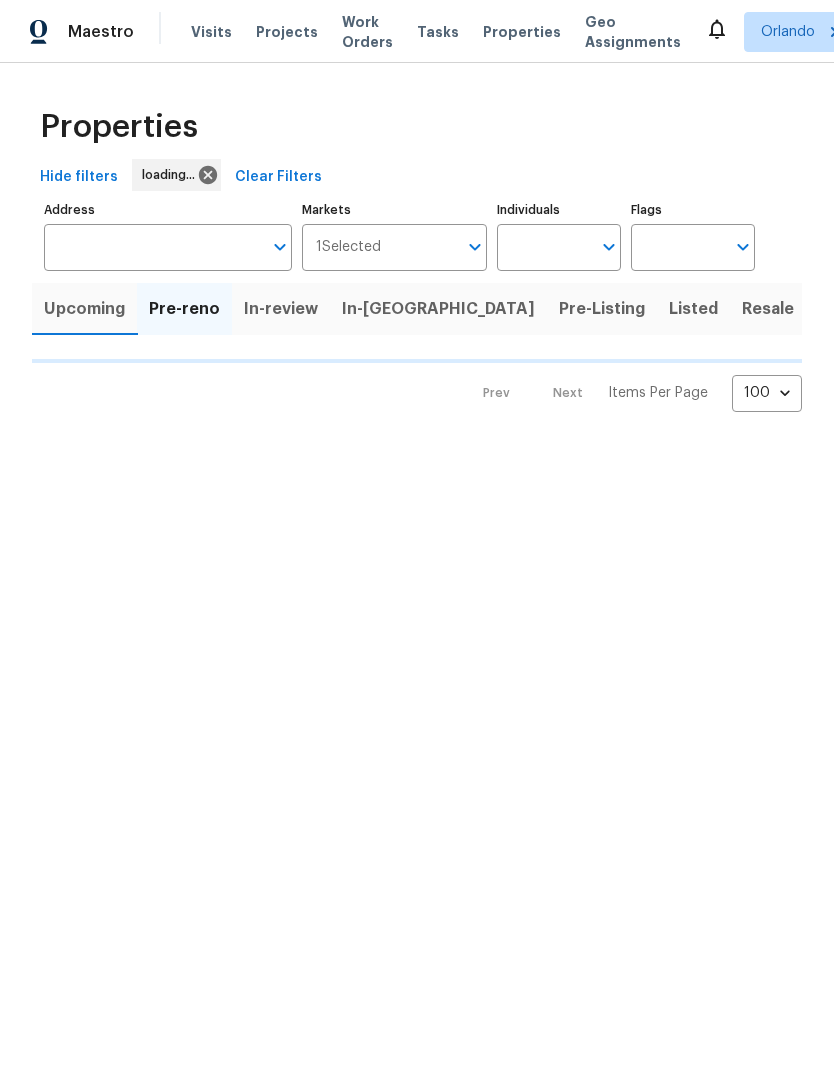 scroll, scrollTop: 0, scrollLeft: 0, axis: both 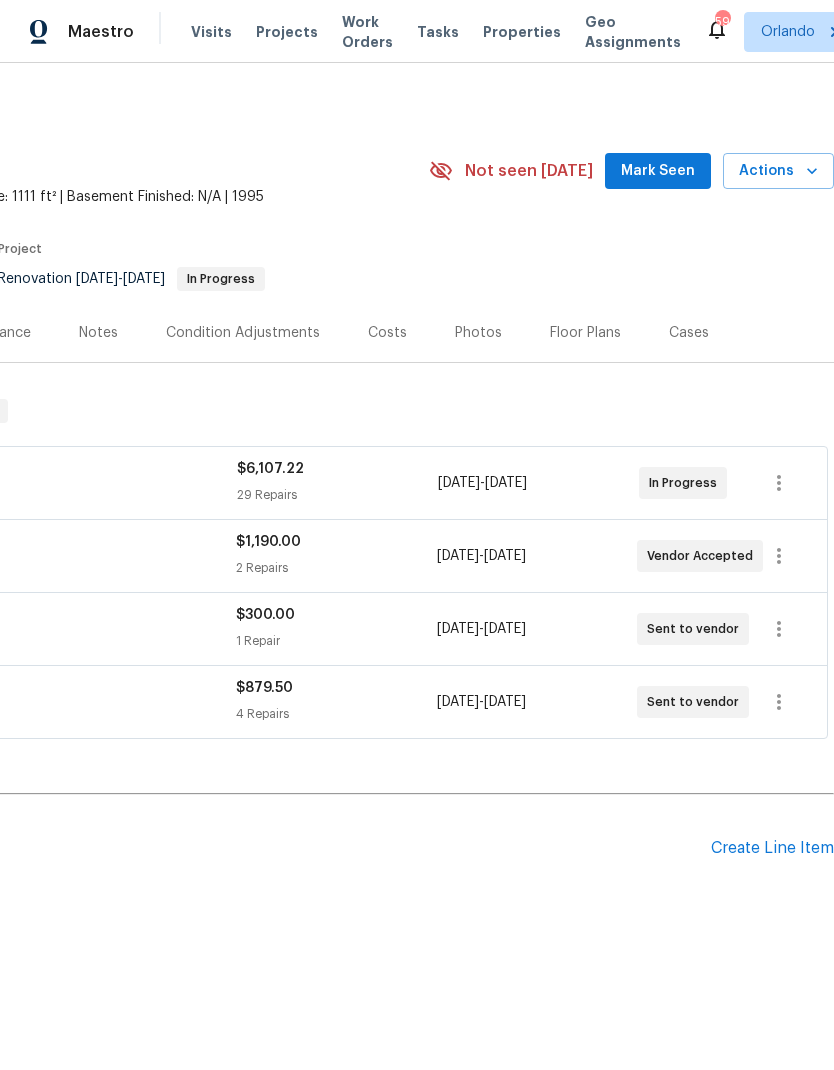 click on "Actions" at bounding box center [778, 171] 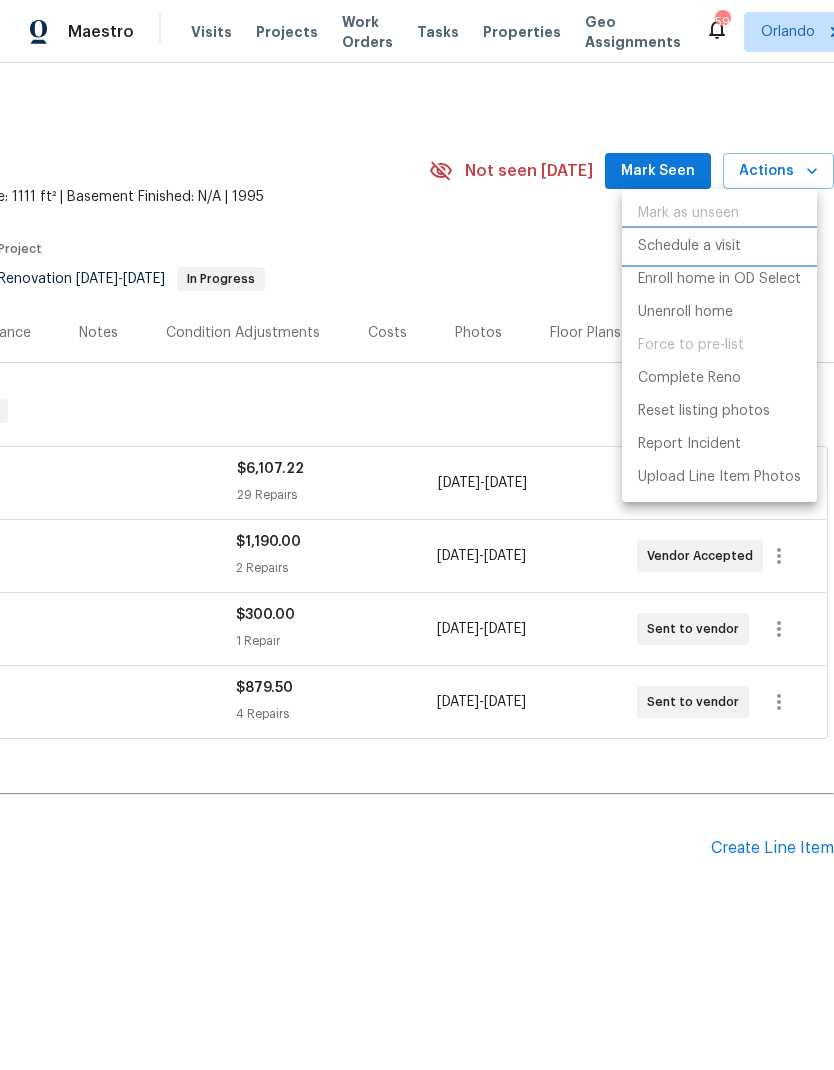 click on "Schedule a visit" at bounding box center (689, 246) 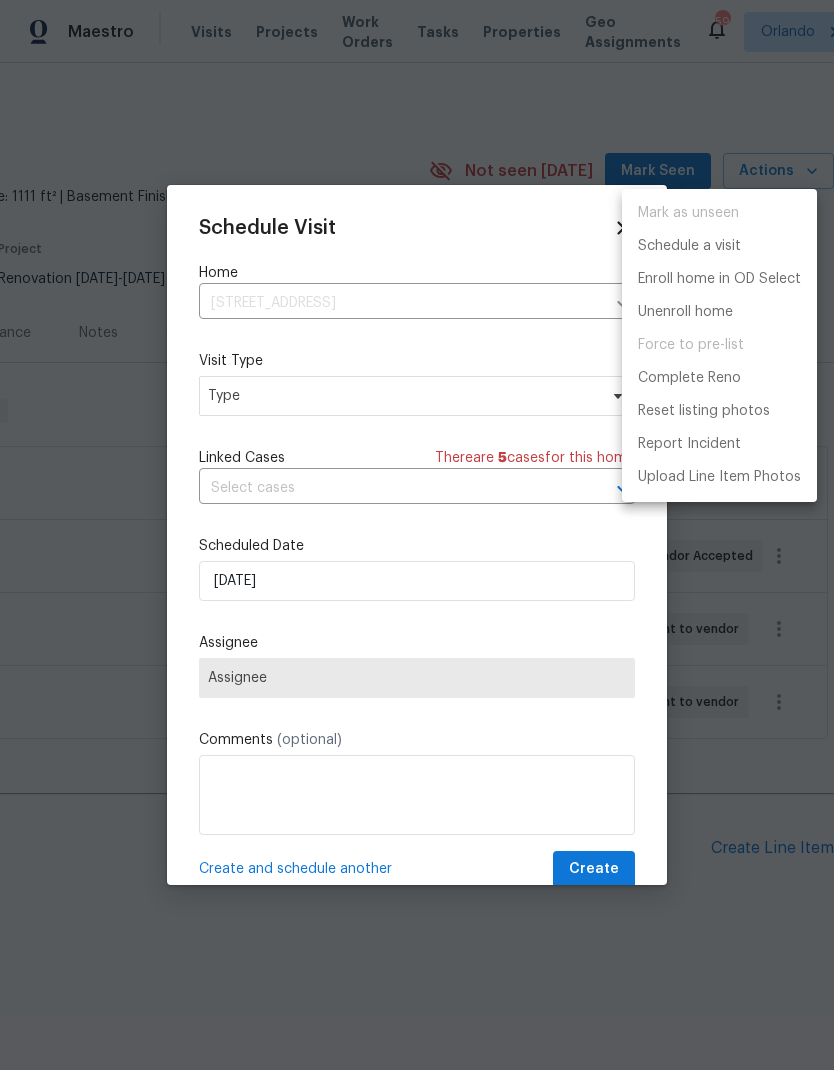 click at bounding box center [417, 535] 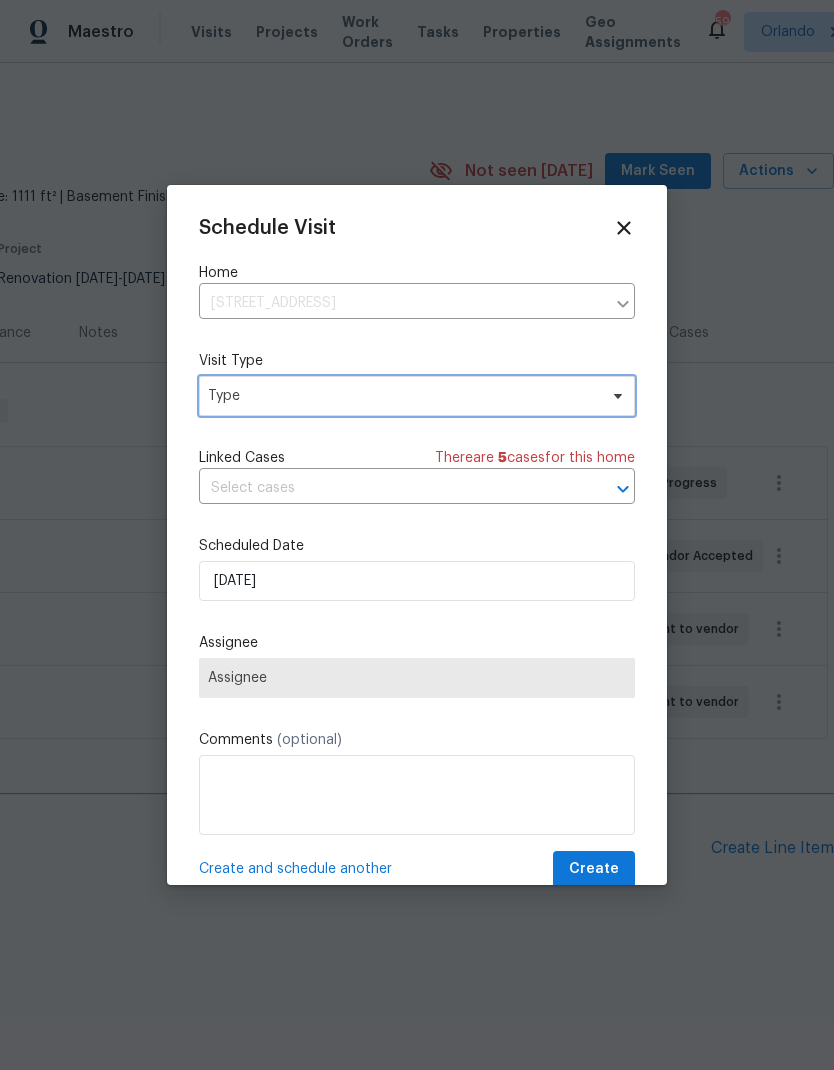 click on "Type" at bounding box center (402, 396) 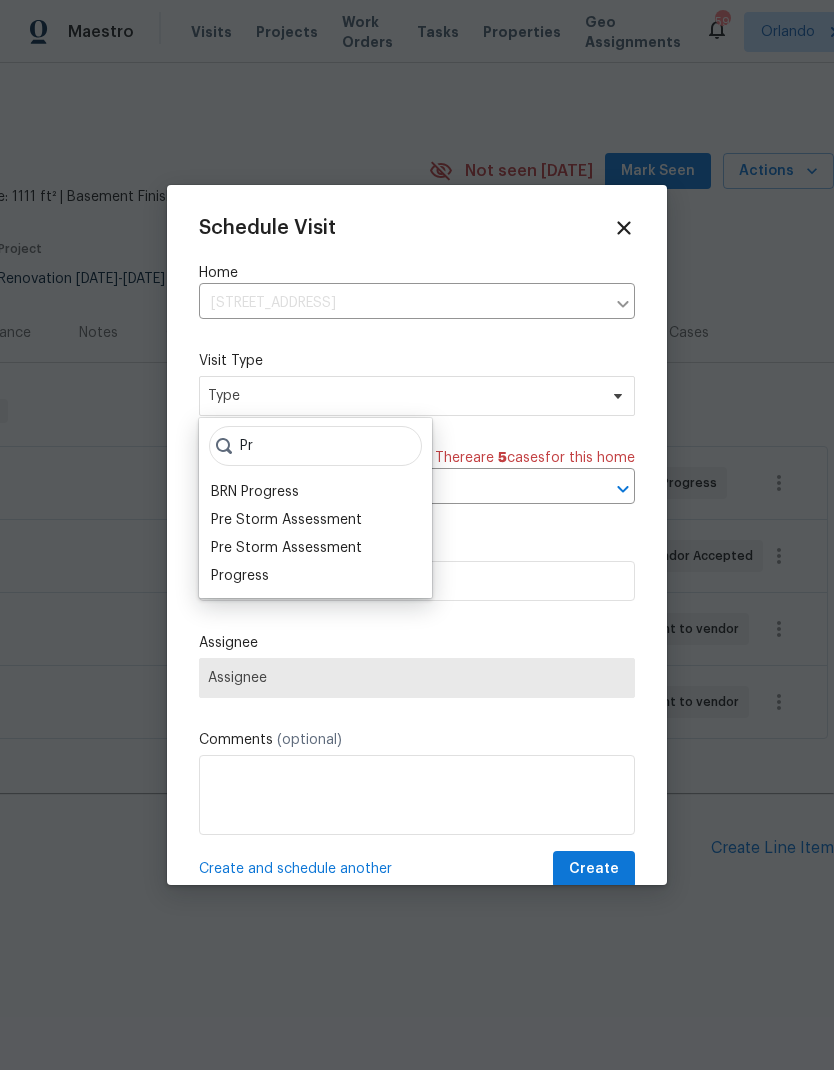 type on "Pr" 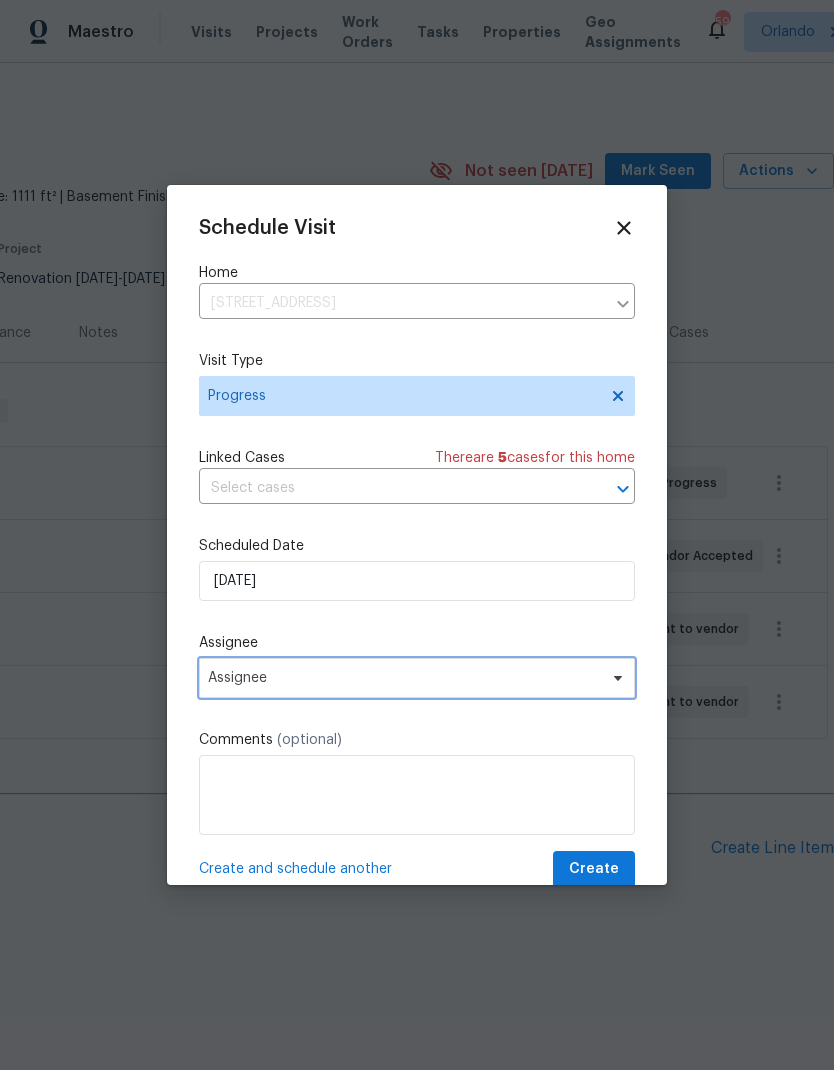 click on "Assignee" at bounding box center [417, 678] 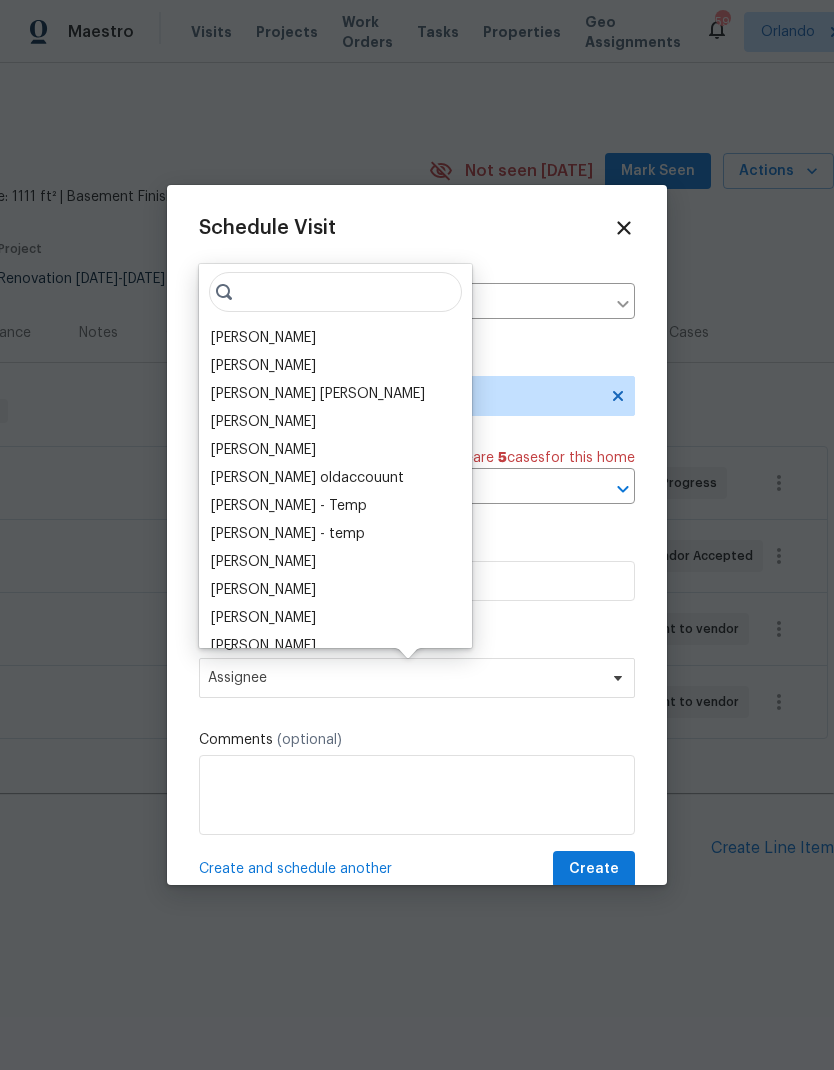 click on "[PERSON_NAME]" at bounding box center [263, 338] 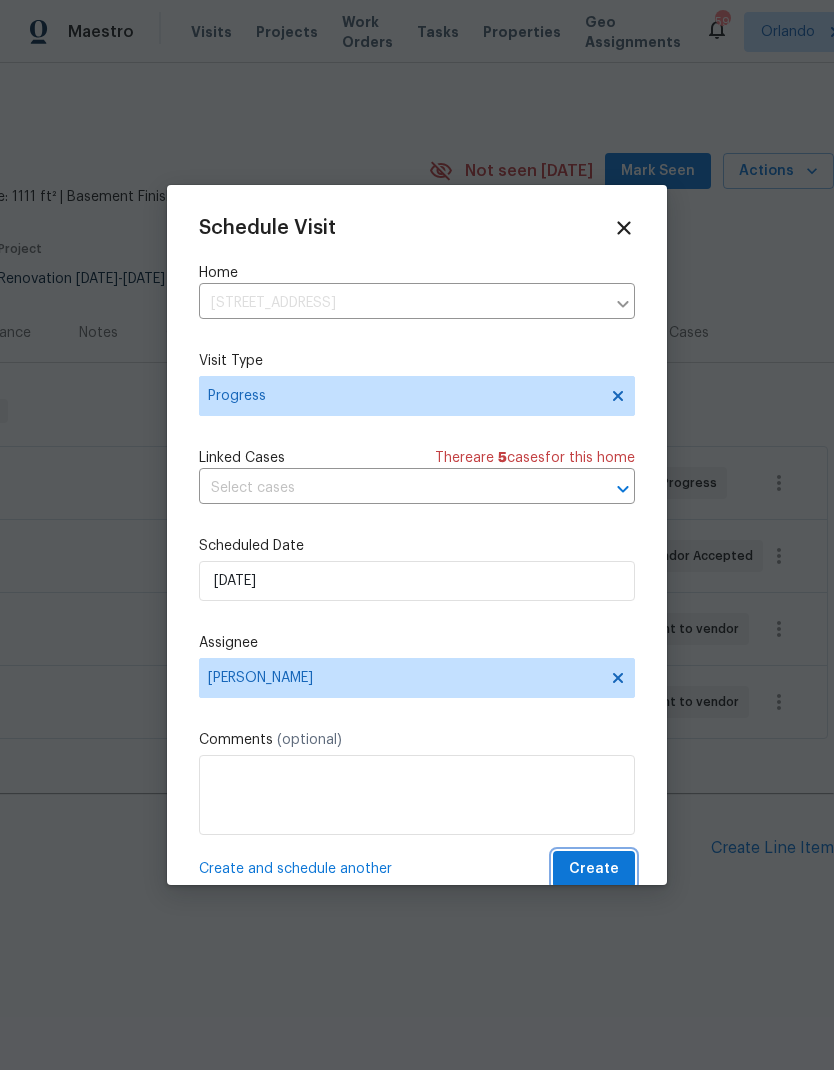 click on "Create" at bounding box center (594, 869) 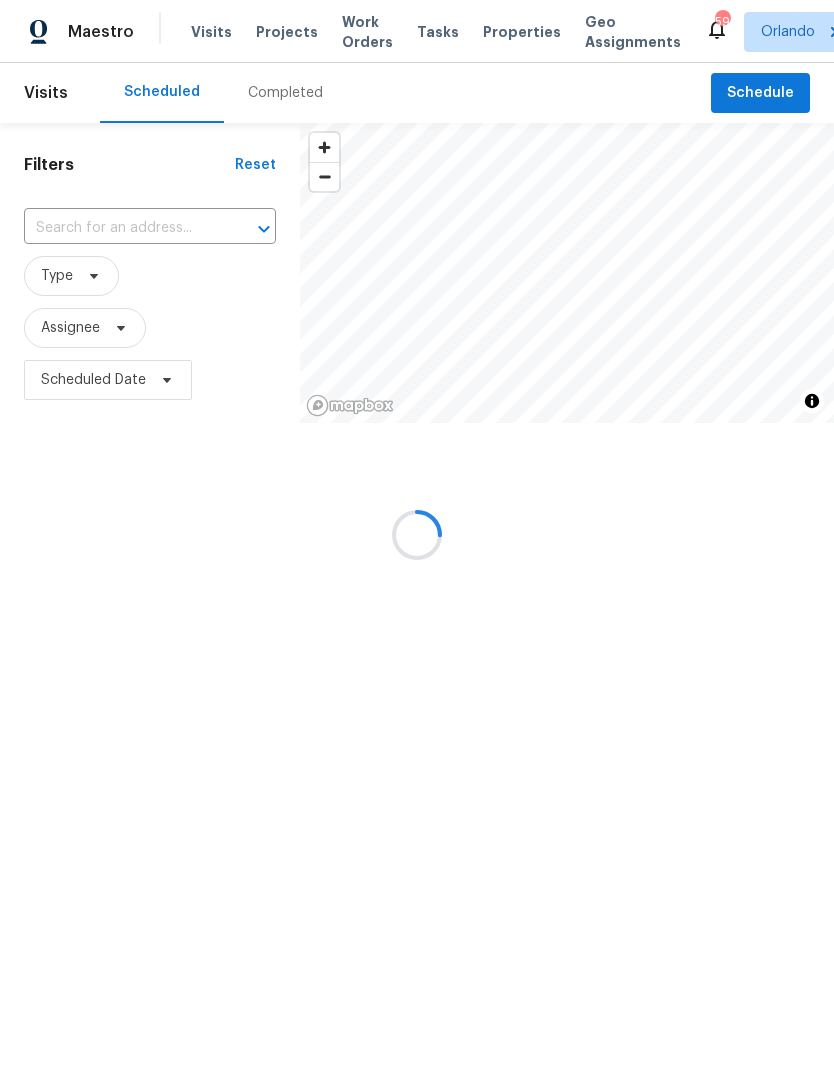 scroll, scrollTop: 0, scrollLeft: 0, axis: both 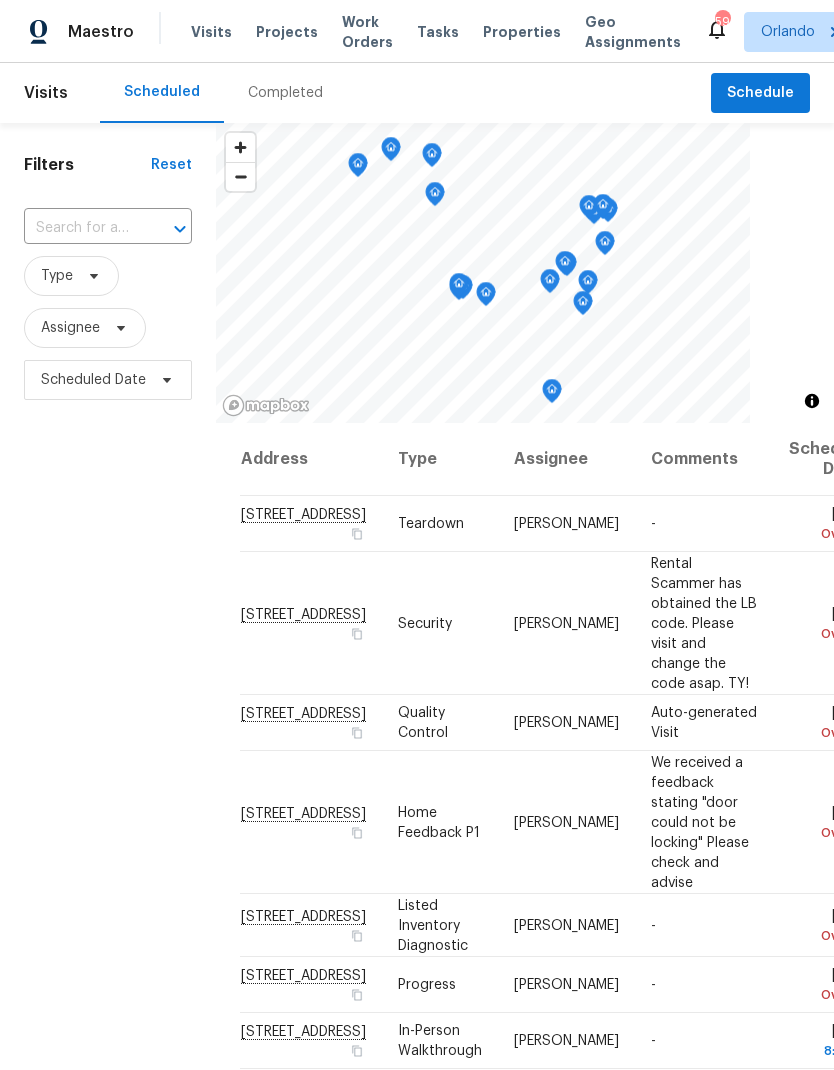 click on "Projects" at bounding box center [287, 32] 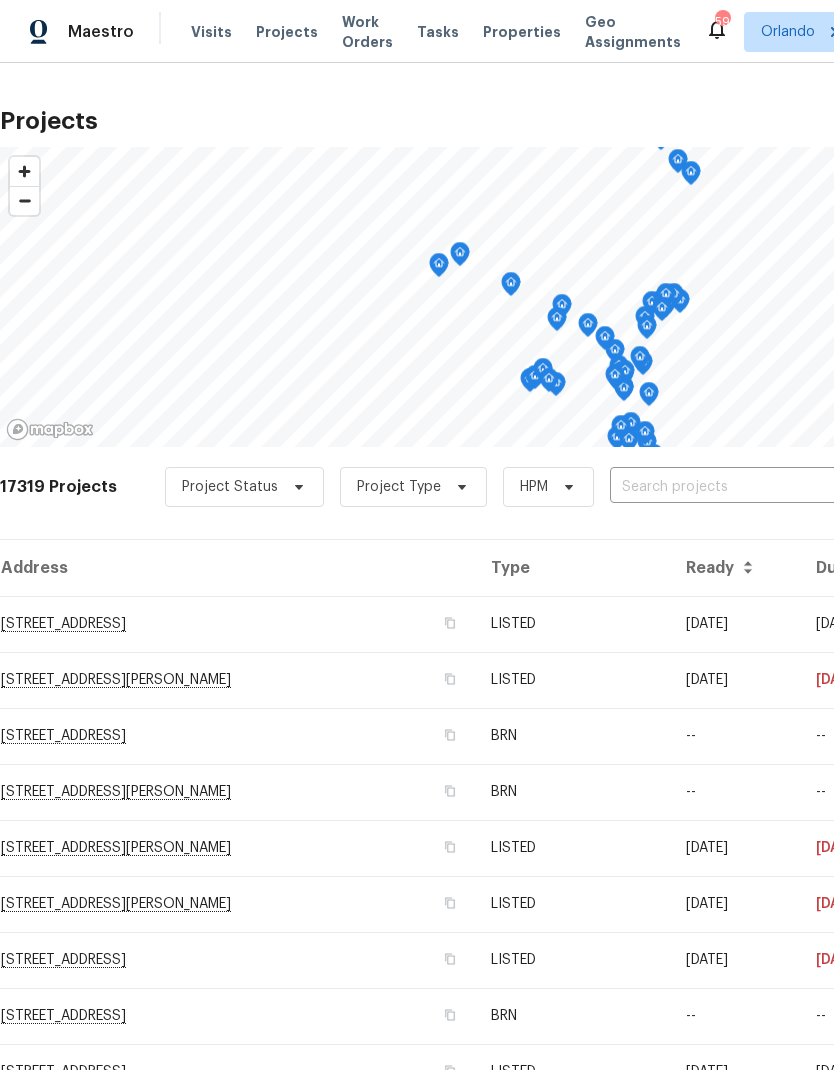 click at bounding box center (724, 487) 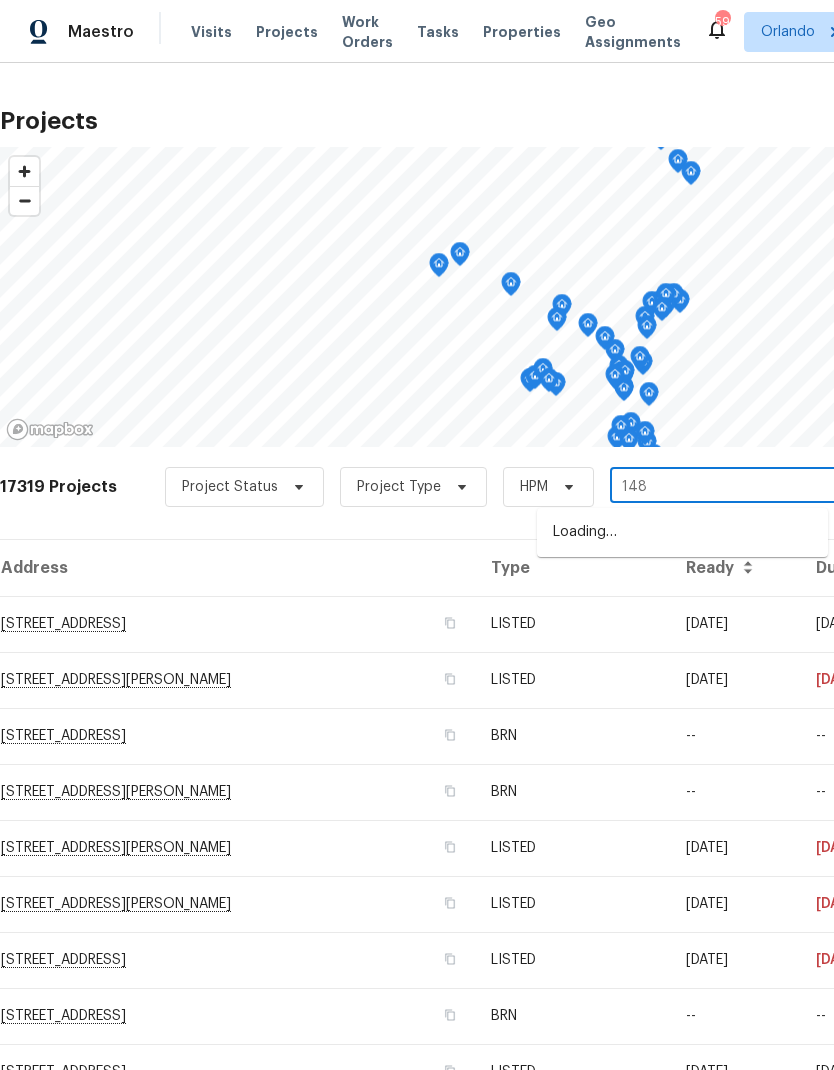type on "148 h" 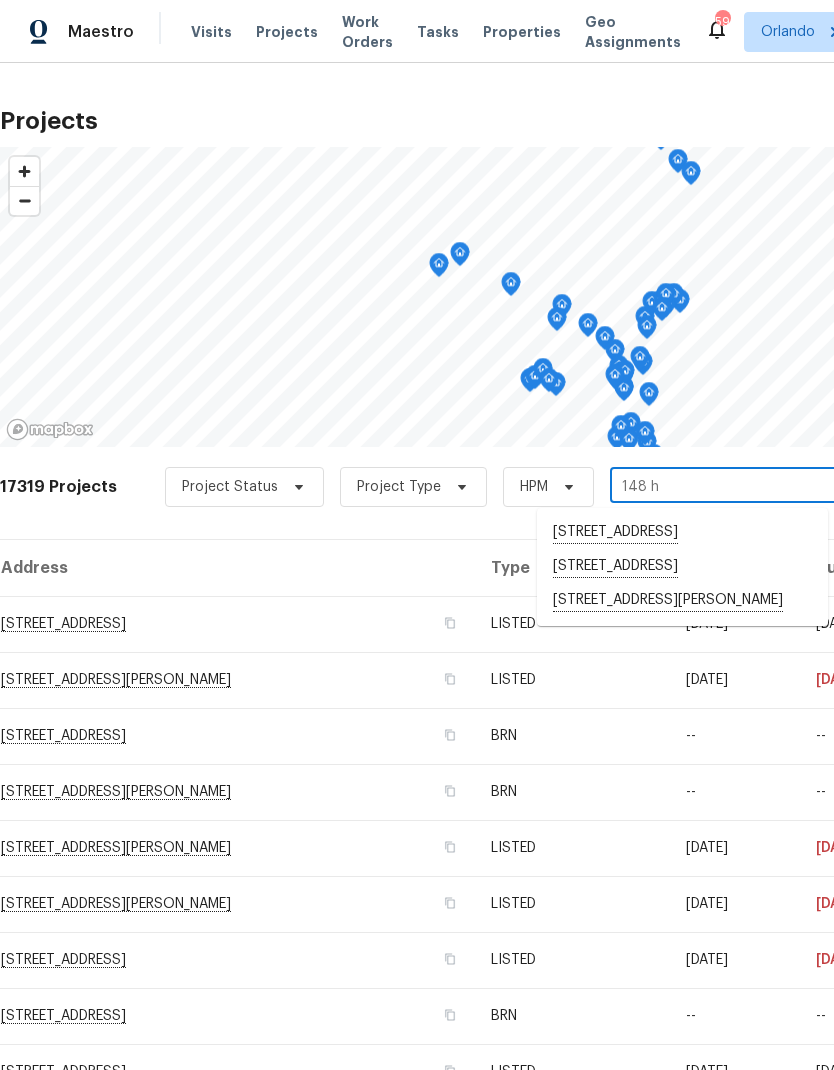 click on "[STREET_ADDRESS][PERSON_NAME]" at bounding box center [682, 601] 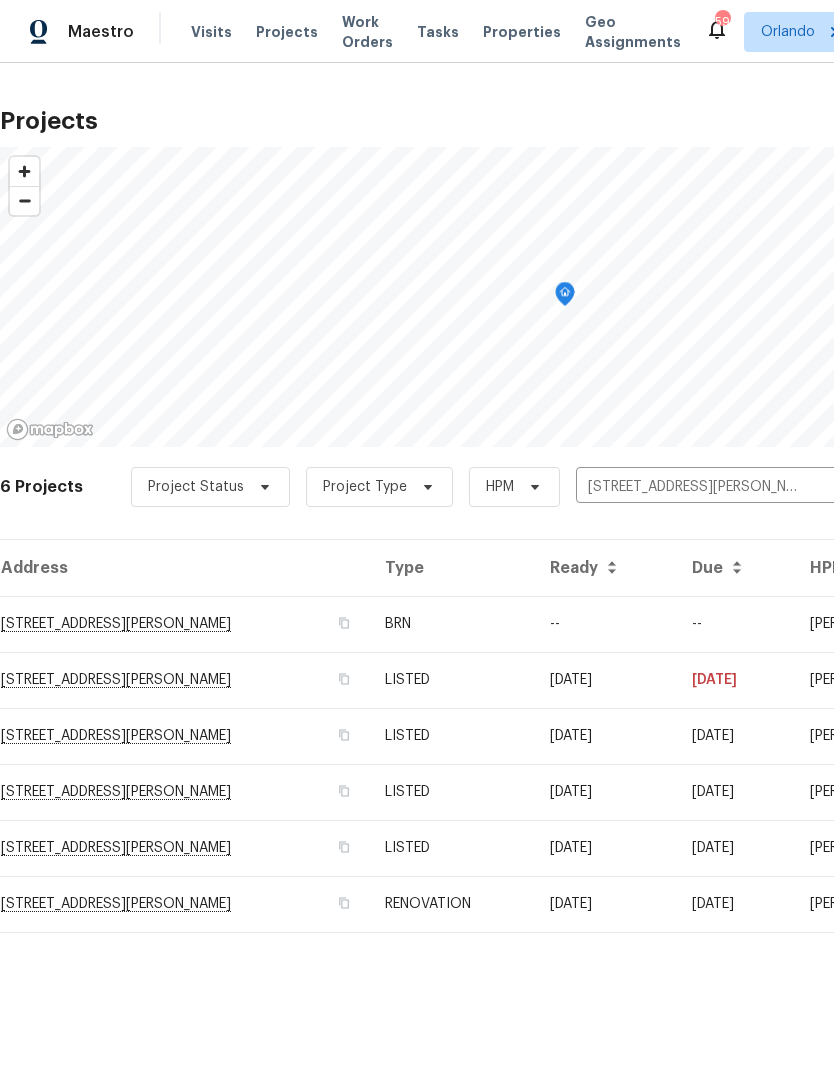 click on "--" at bounding box center (605, 624) 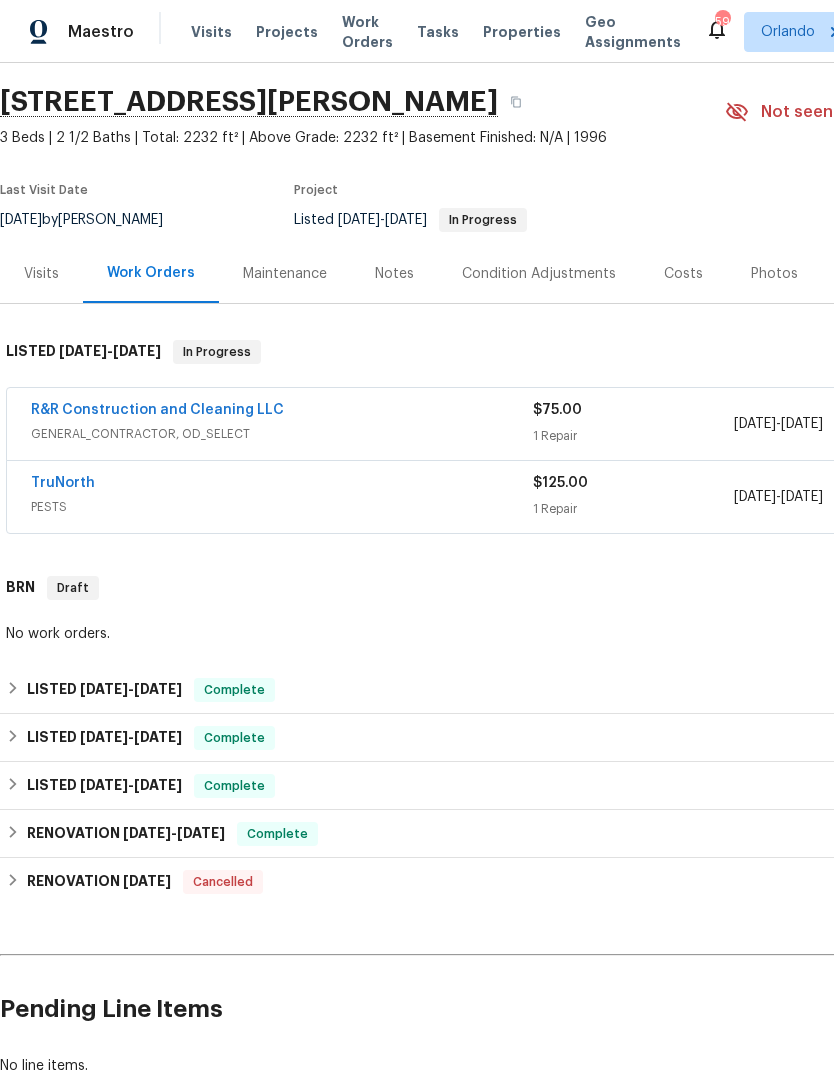 scroll, scrollTop: 59, scrollLeft: 0, axis: vertical 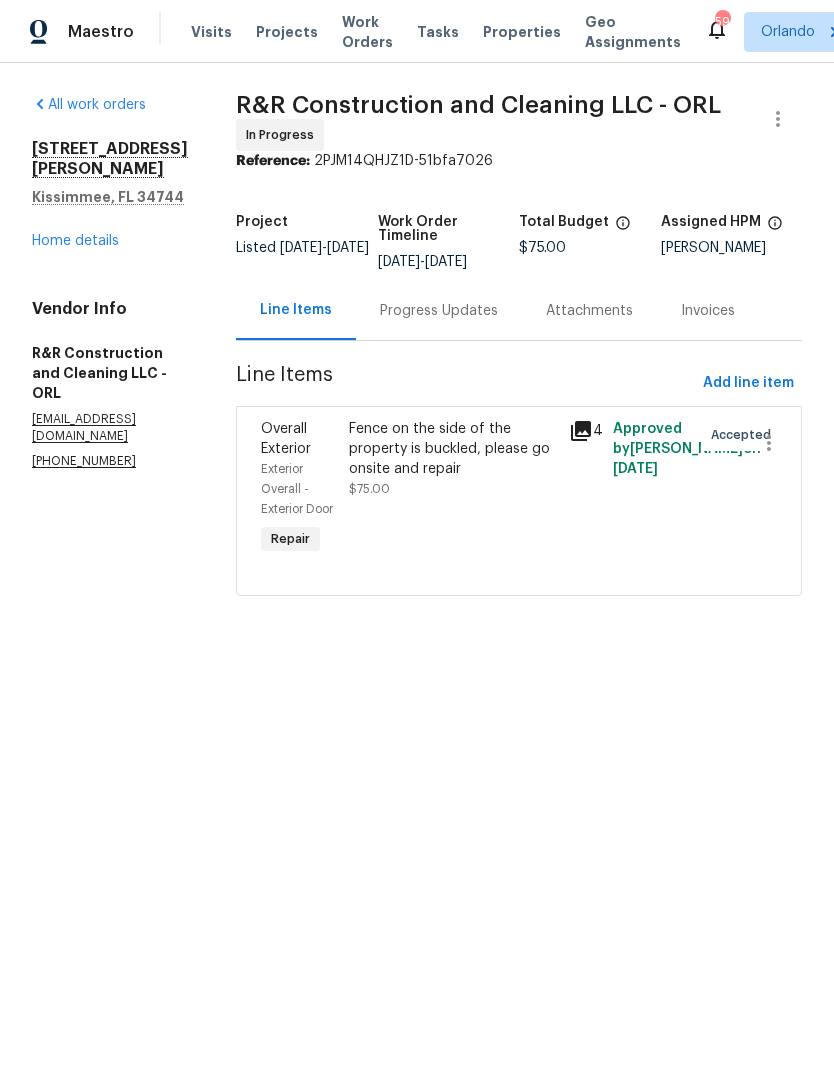 click on "Home details" at bounding box center (75, 241) 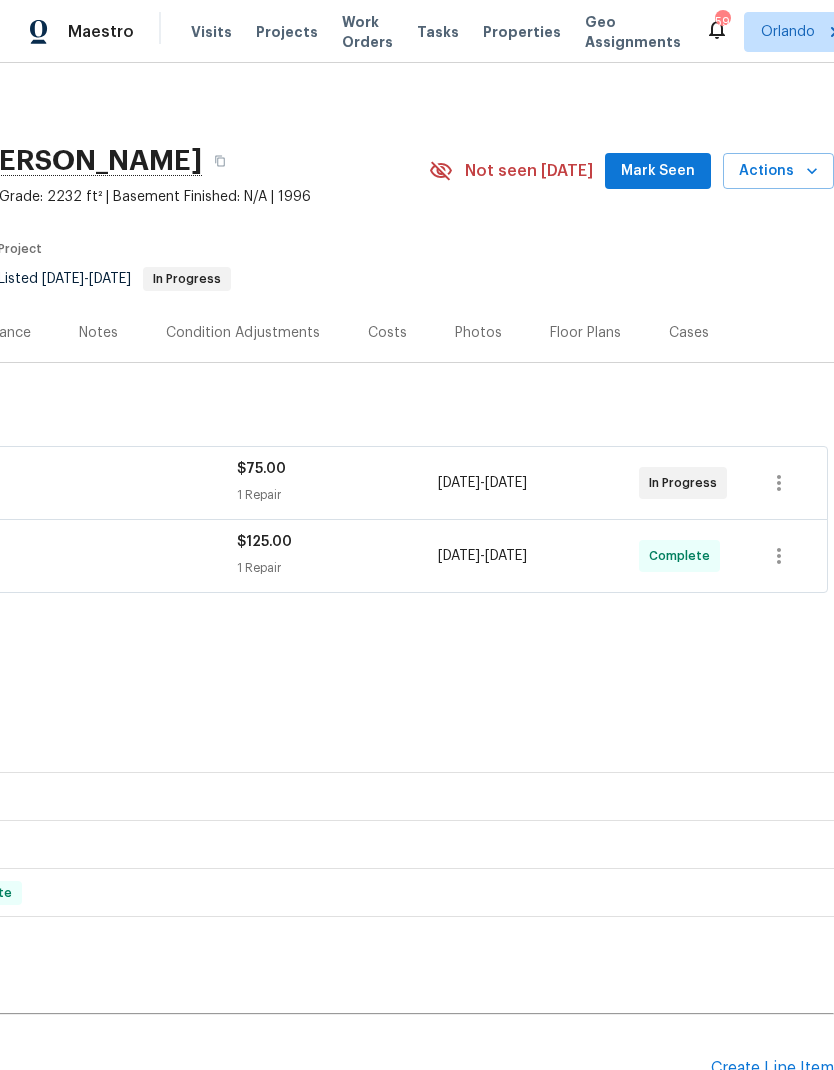 scroll, scrollTop: 0, scrollLeft: 296, axis: horizontal 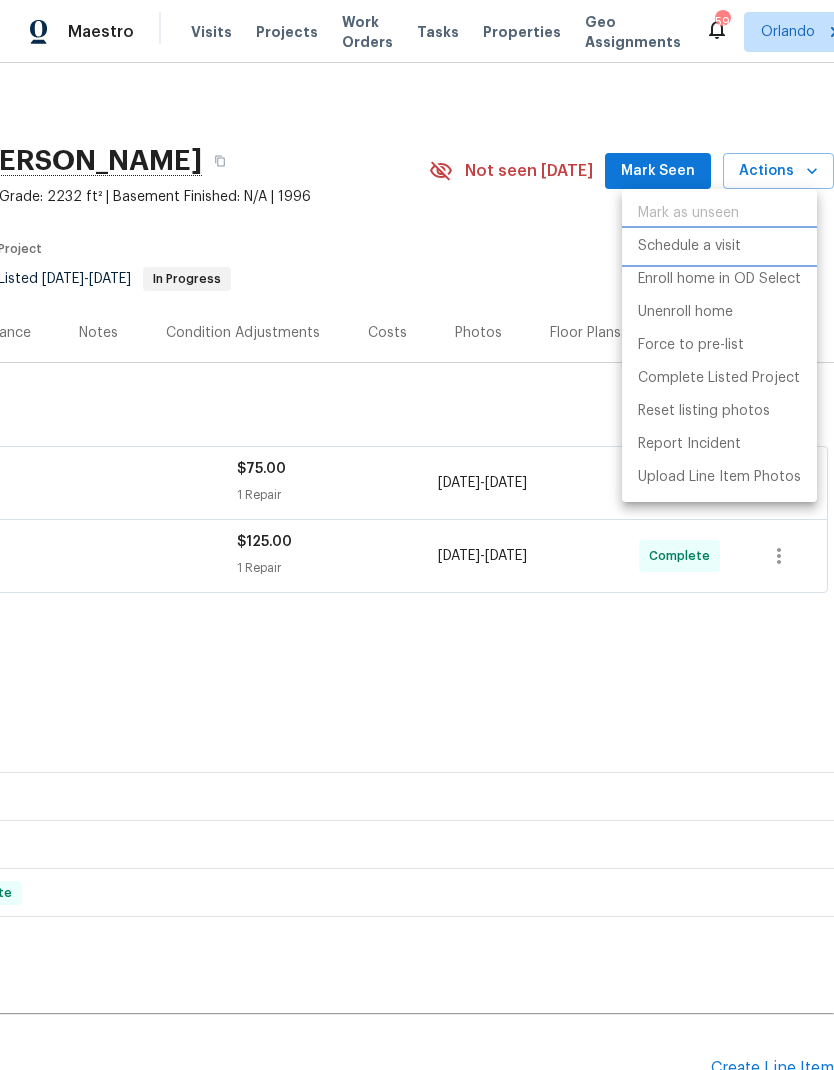 click on "Schedule a visit" at bounding box center (719, 246) 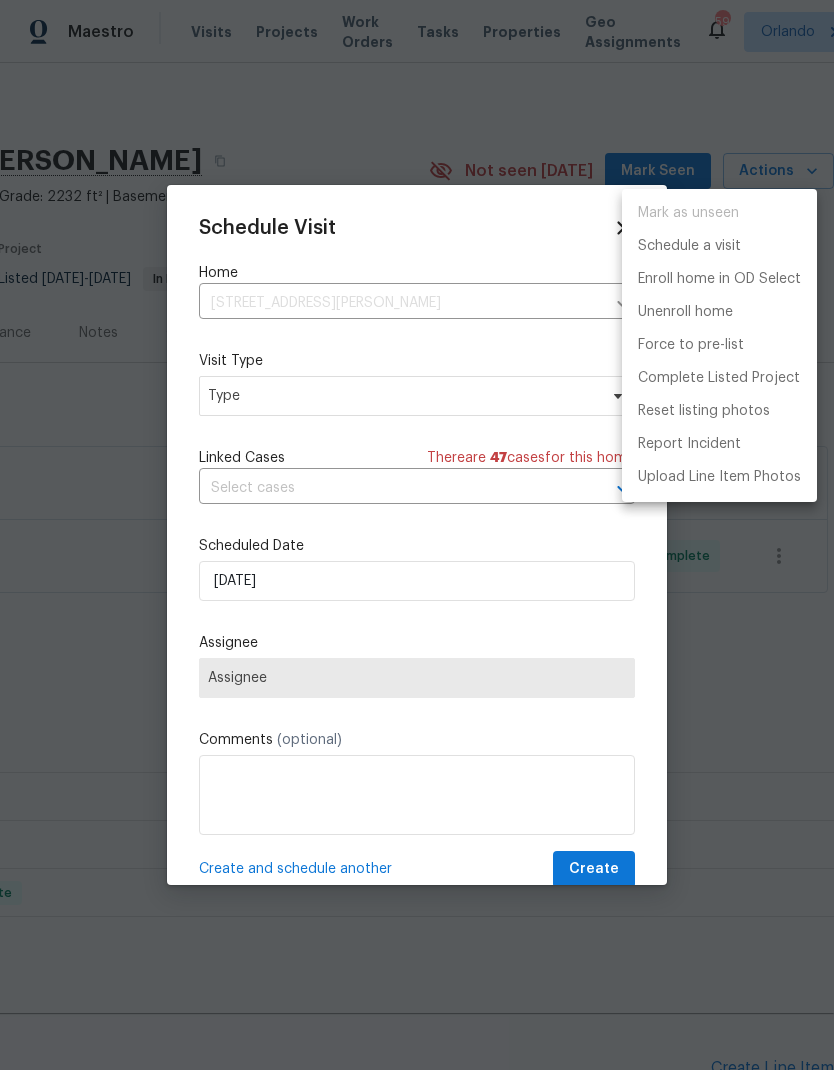 click at bounding box center (417, 535) 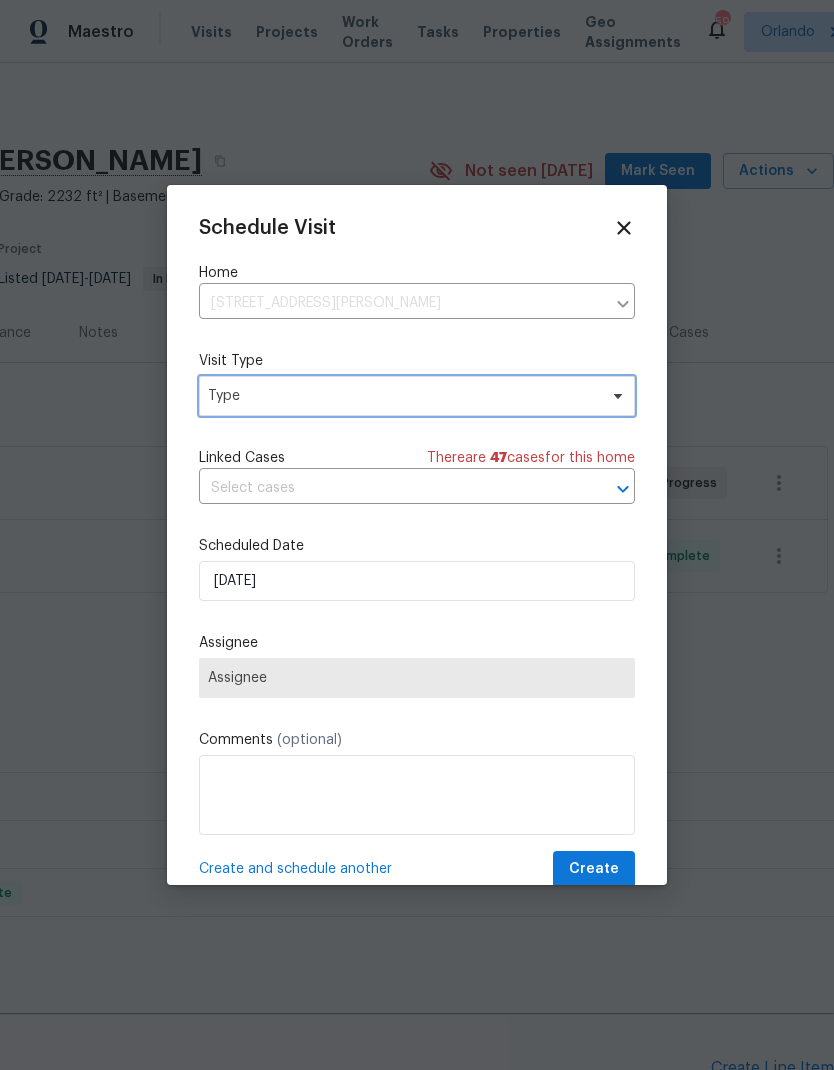 click on "Type" at bounding box center (402, 396) 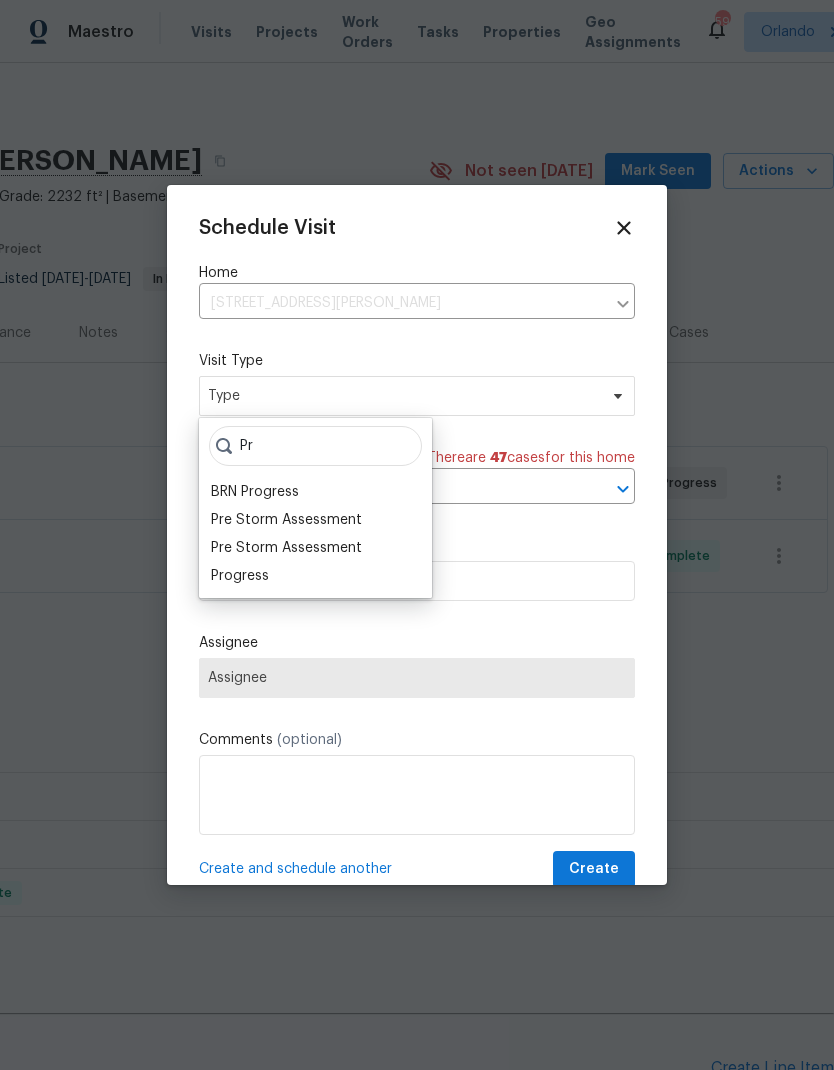 type on "Pr" 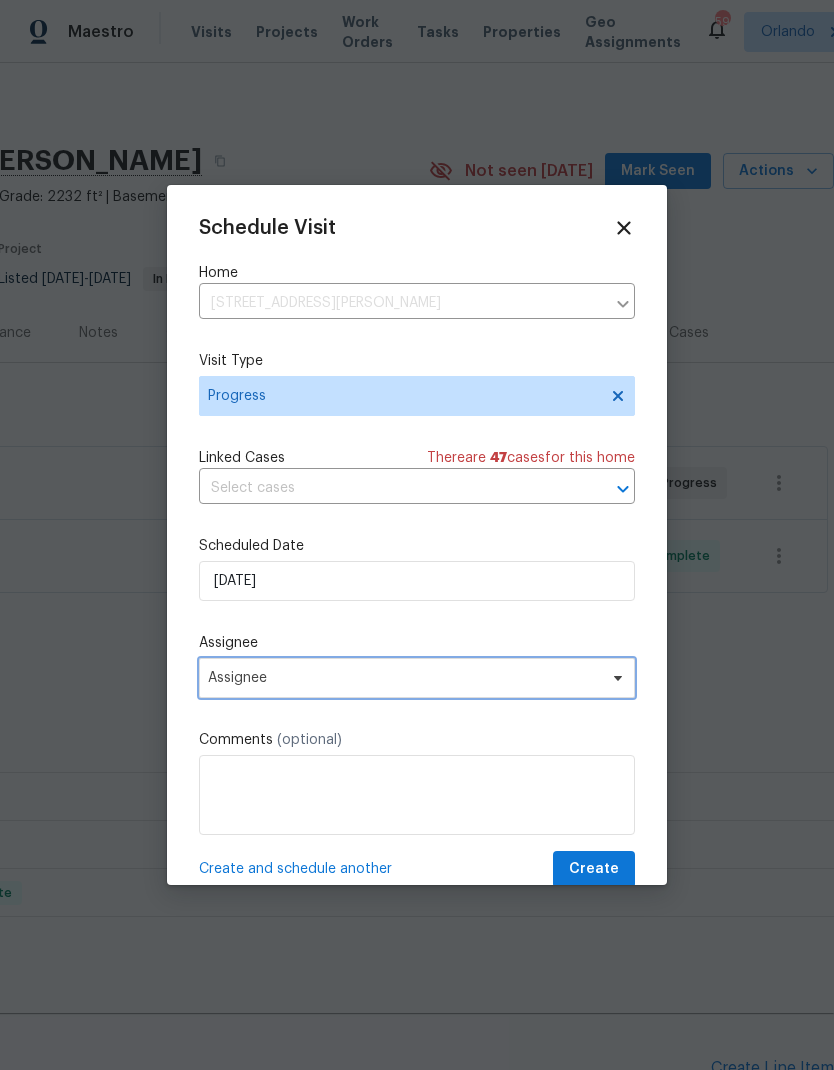 click on "Assignee" at bounding box center (417, 678) 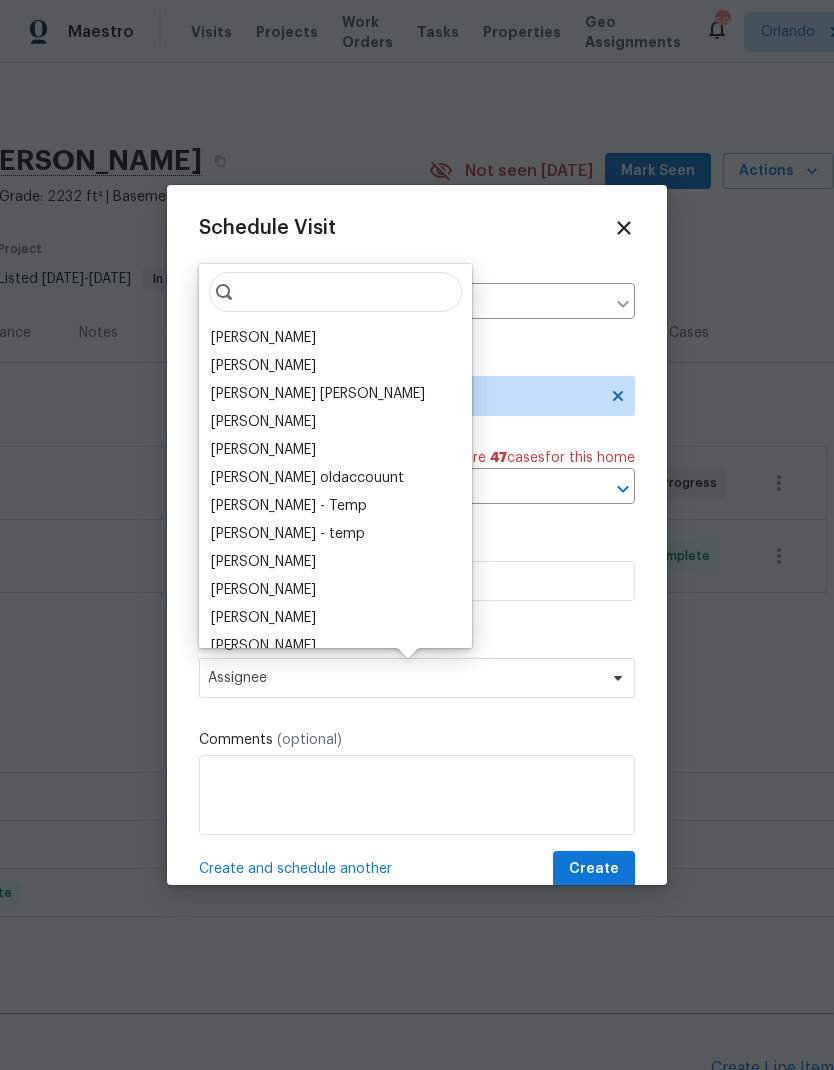 click on "[PERSON_NAME]" at bounding box center [263, 338] 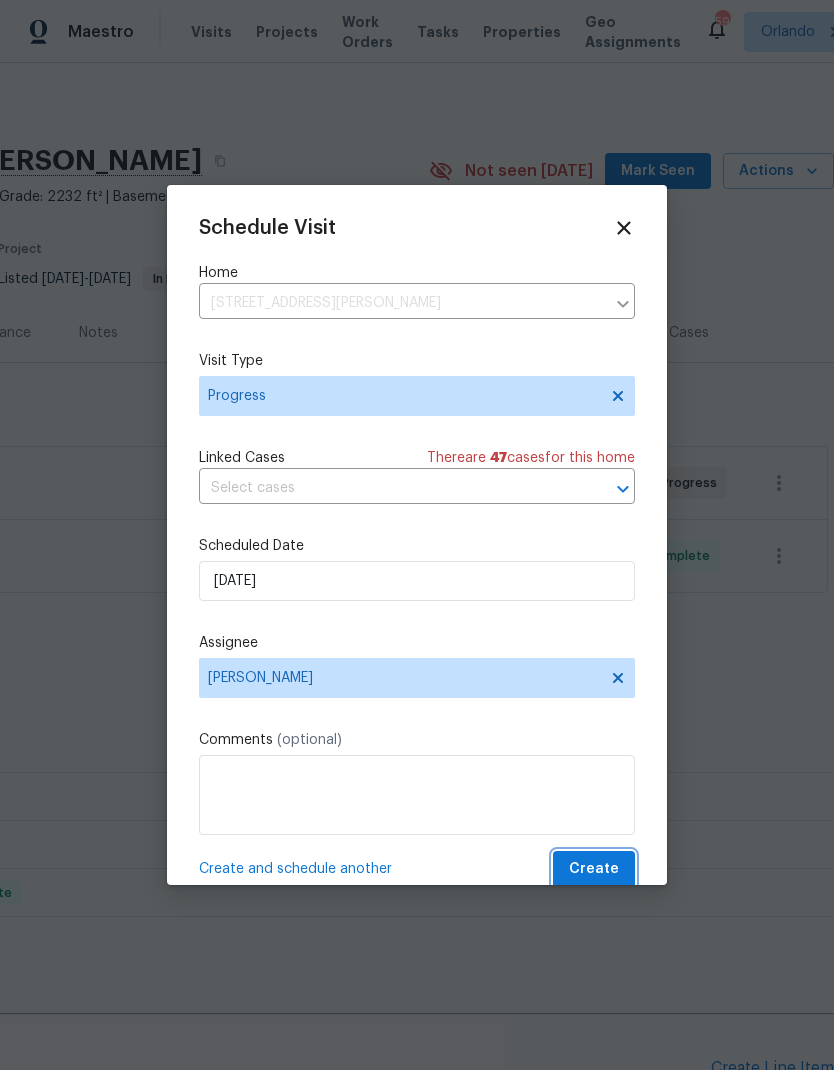 click on "Create" at bounding box center (594, 869) 